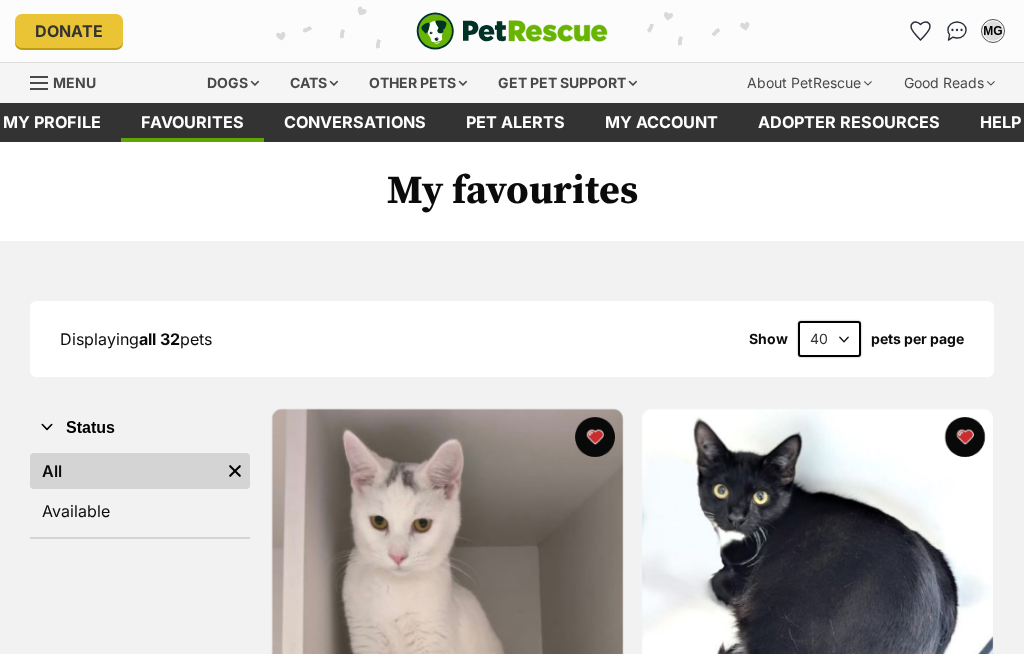 scroll, scrollTop: 636, scrollLeft: 0, axis: vertical 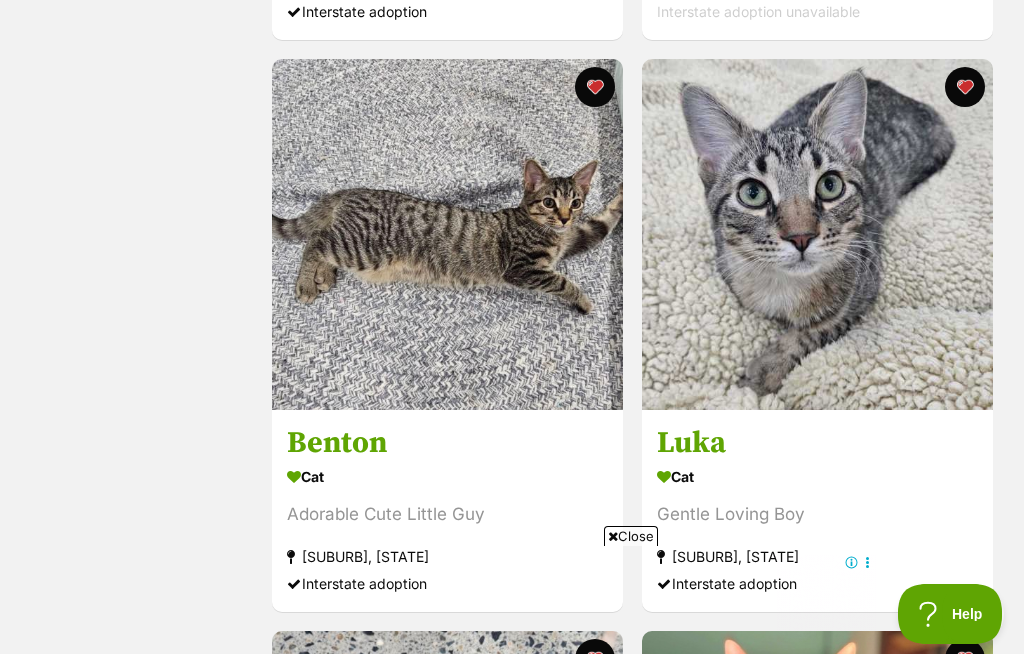 click at bounding box center (817, 234) 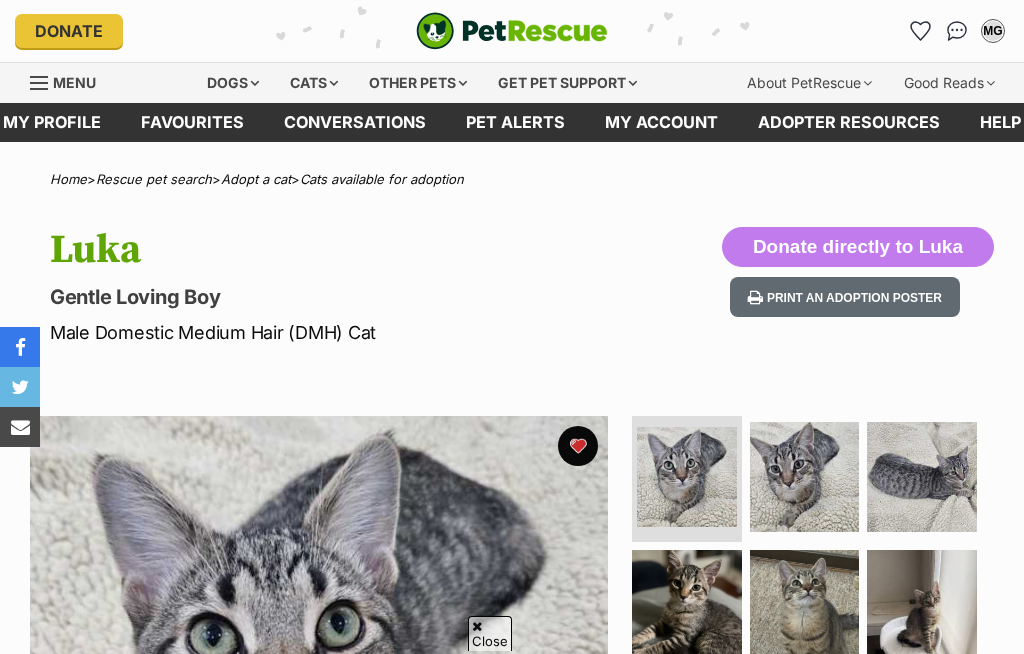 scroll, scrollTop: 1267, scrollLeft: 0, axis: vertical 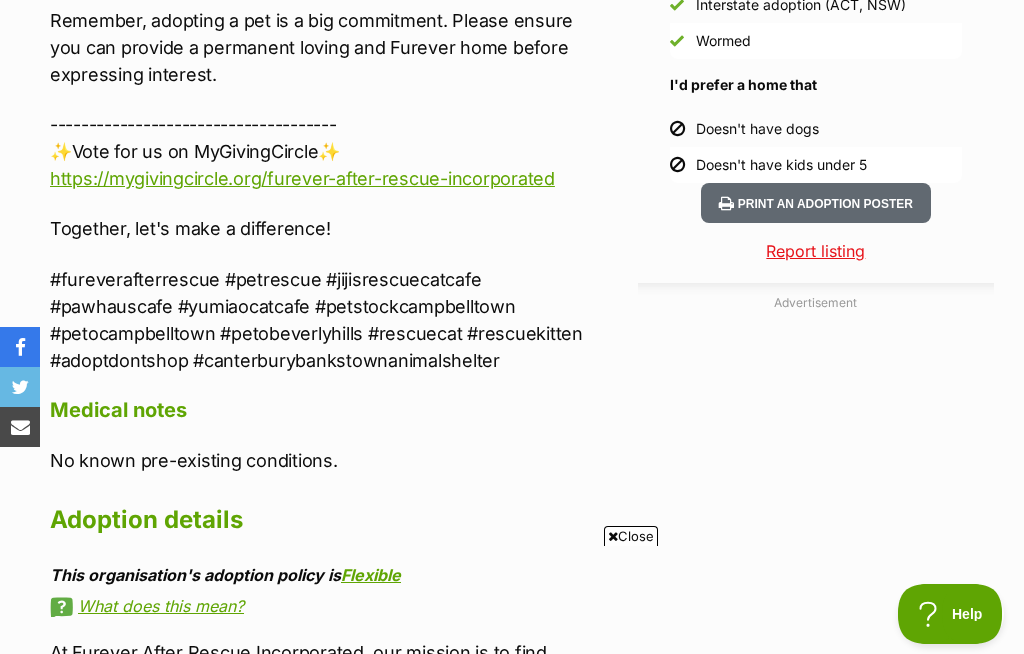 click on "Report listing" at bounding box center [816, 251] 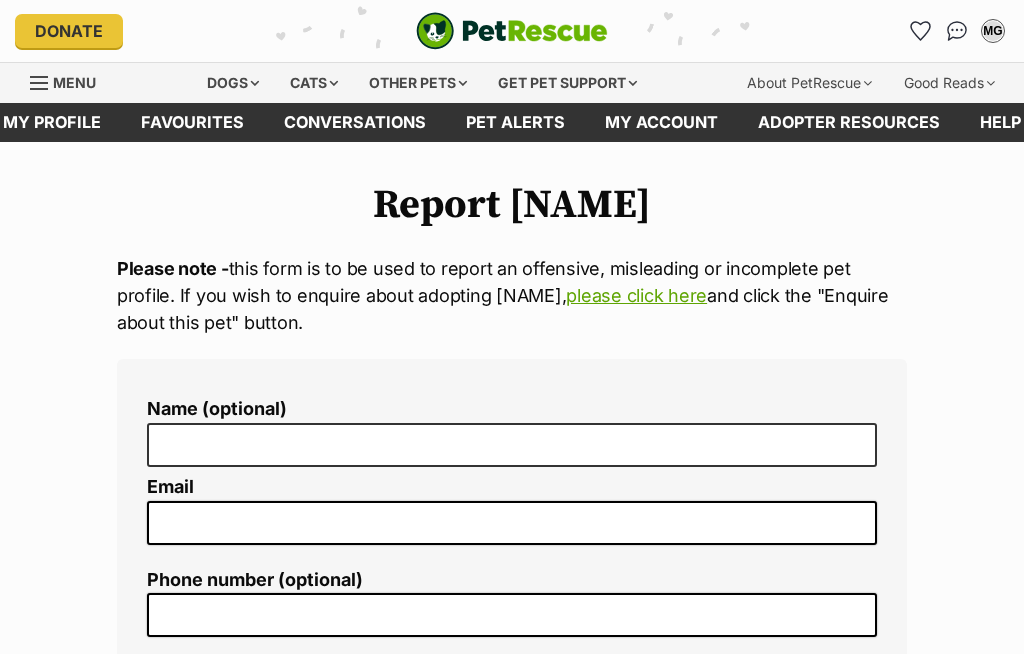 scroll, scrollTop: 0, scrollLeft: 0, axis: both 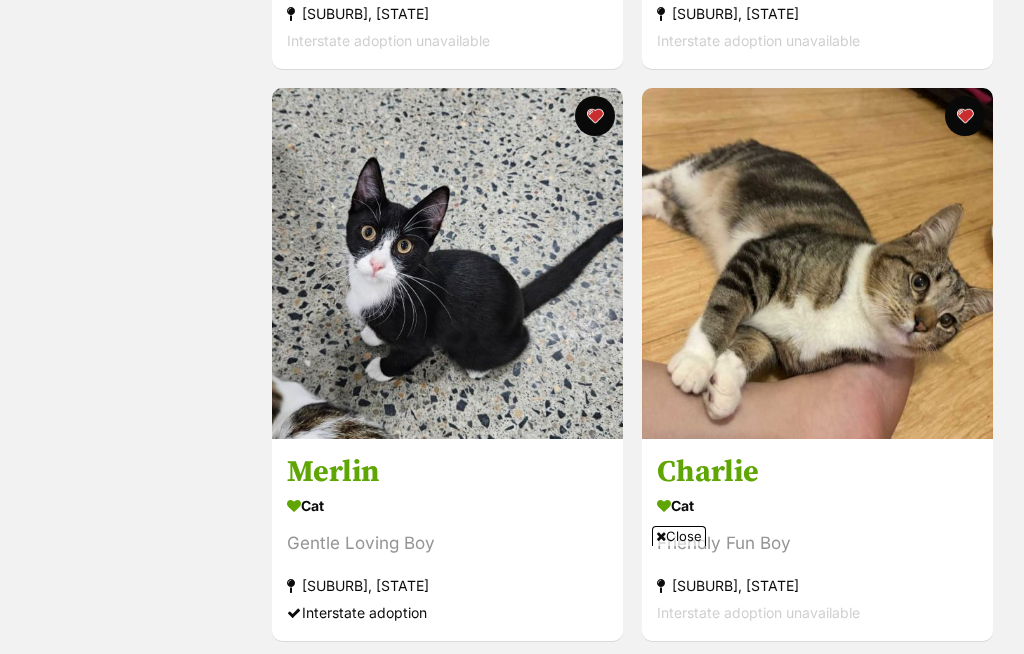 click at bounding box center (447, 263) 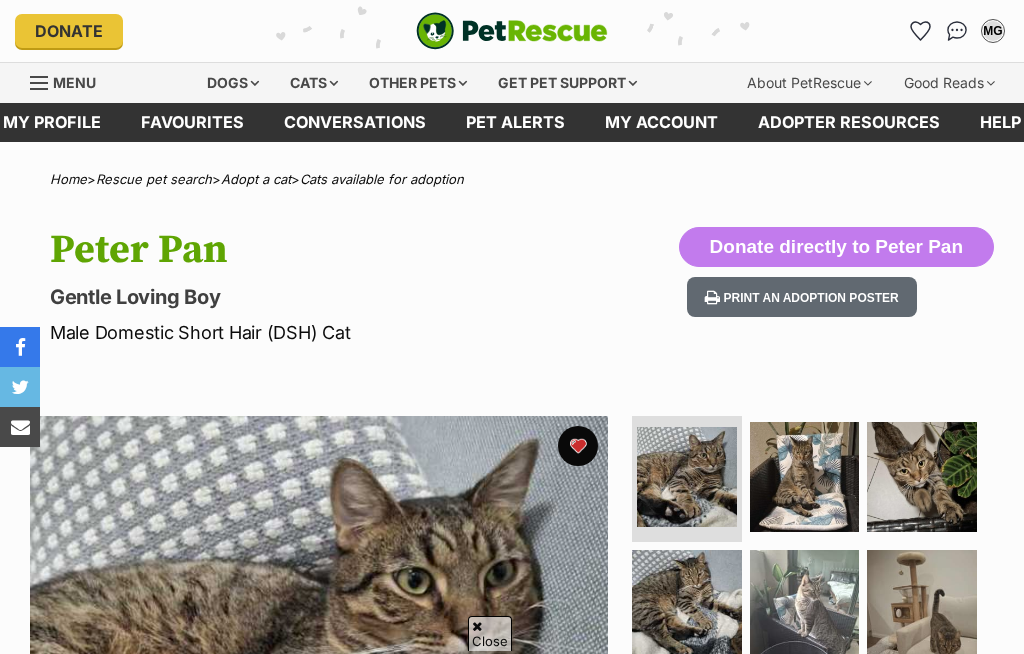 scroll, scrollTop: 791, scrollLeft: 0, axis: vertical 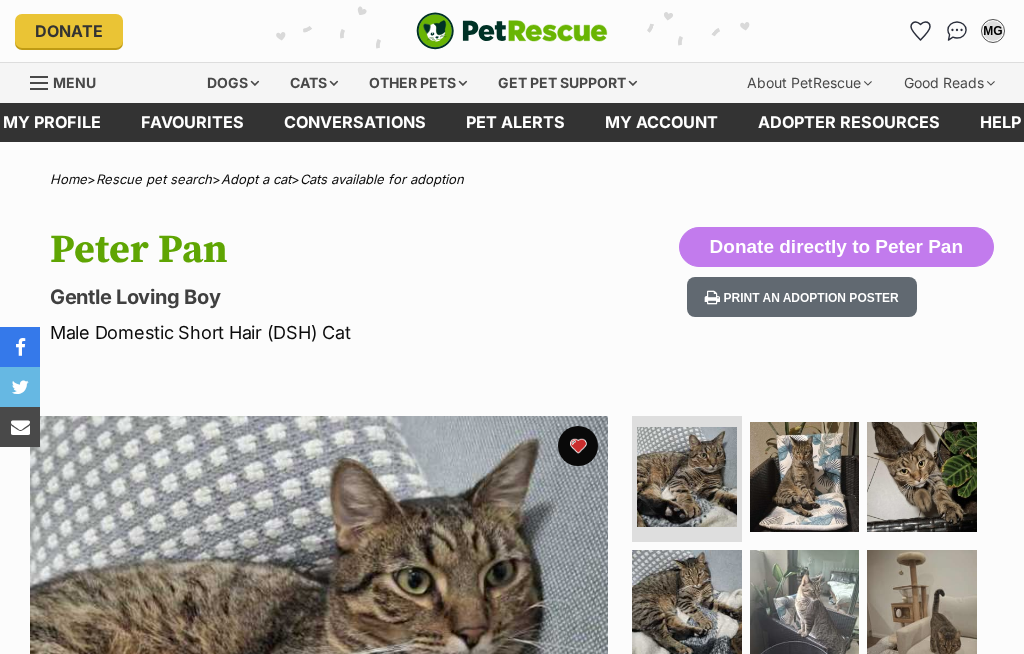 click on "Favourites" at bounding box center [192, 122] 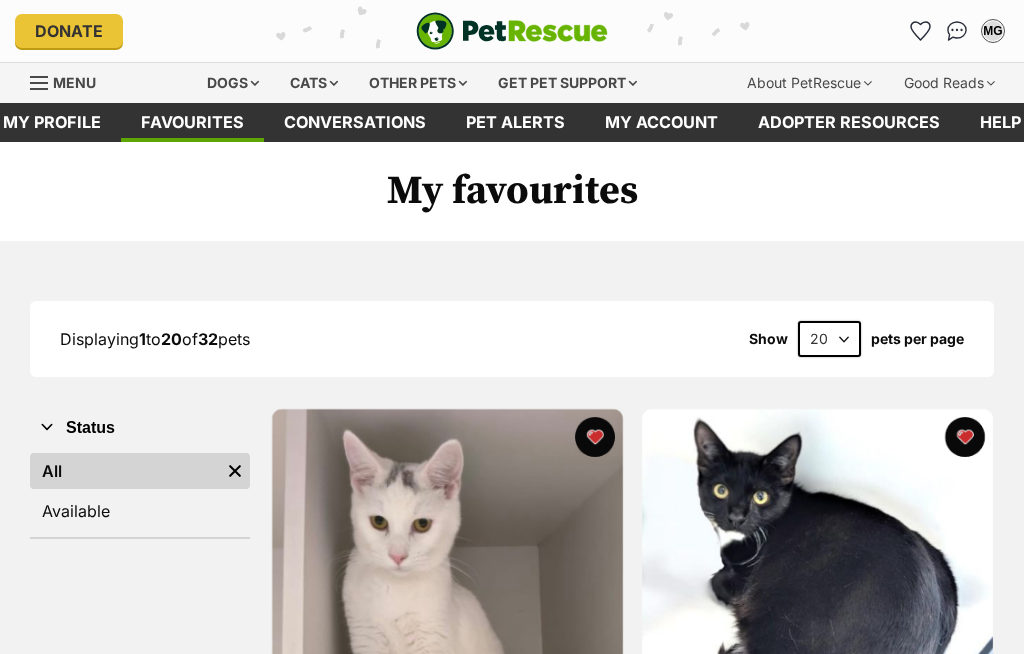 scroll, scrollTop: 0, scrollLeft: 0, axis: both 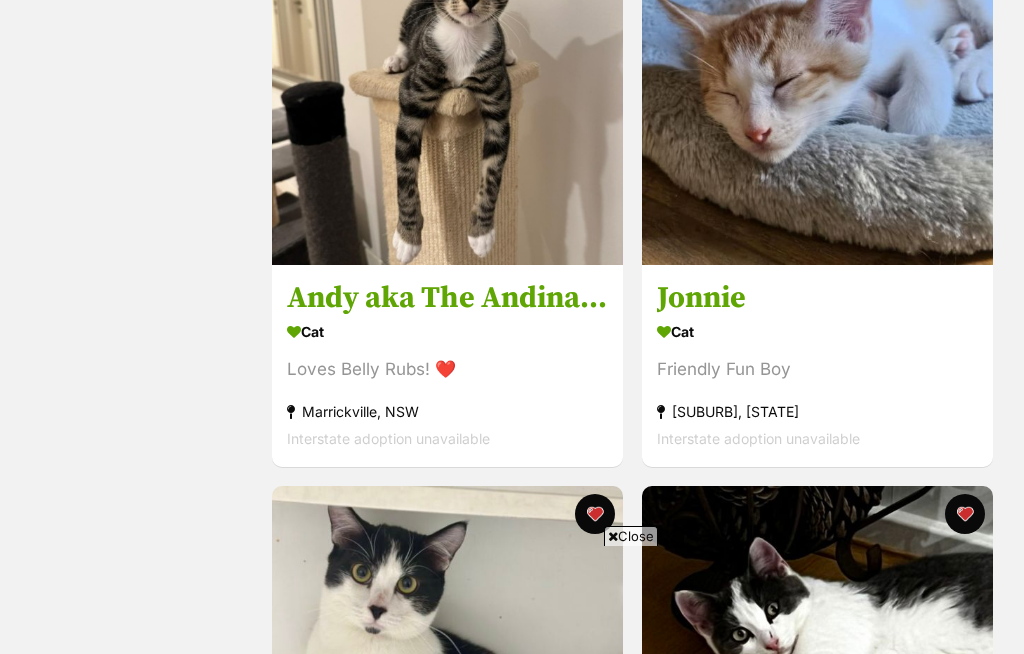 click at bounding box center [817, 89] 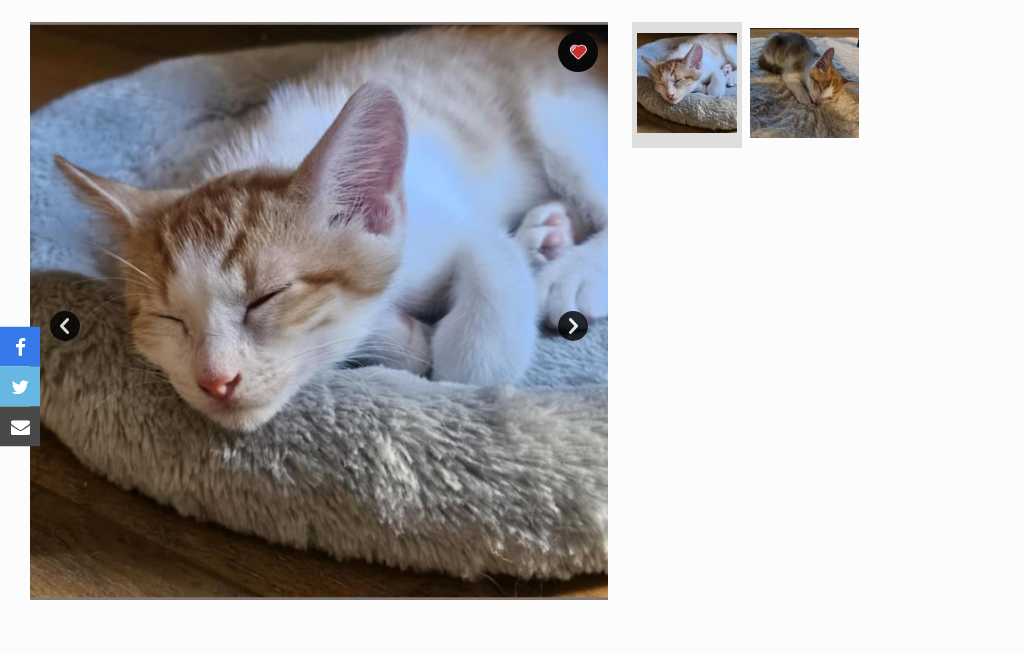 scroll, scrollTop: 420, scrollLeft: 0, axis: vertical 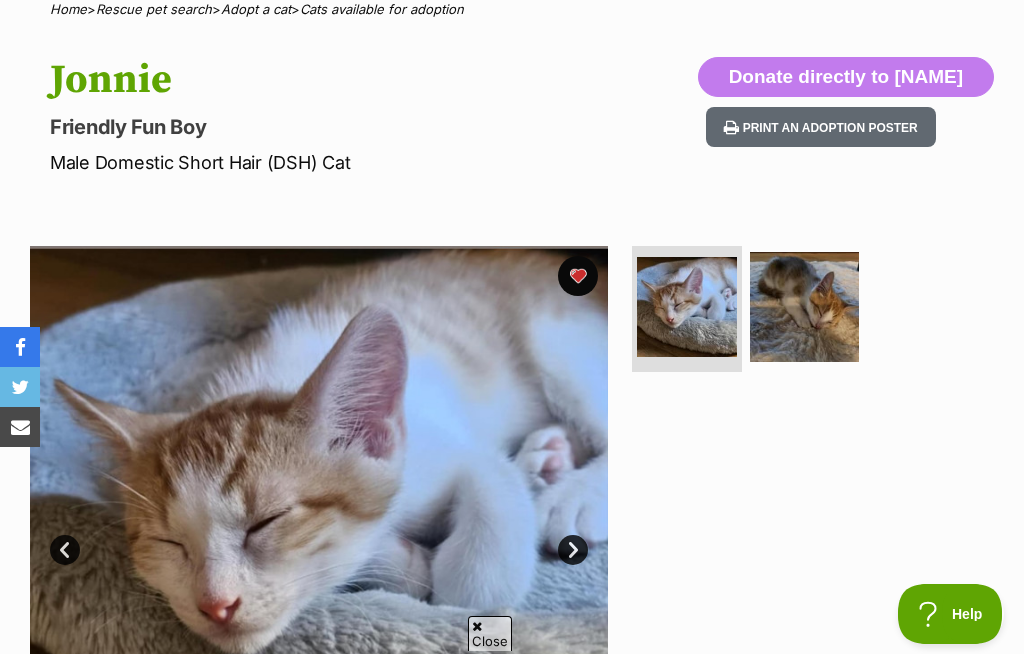 click at bounding box center (805, 307) 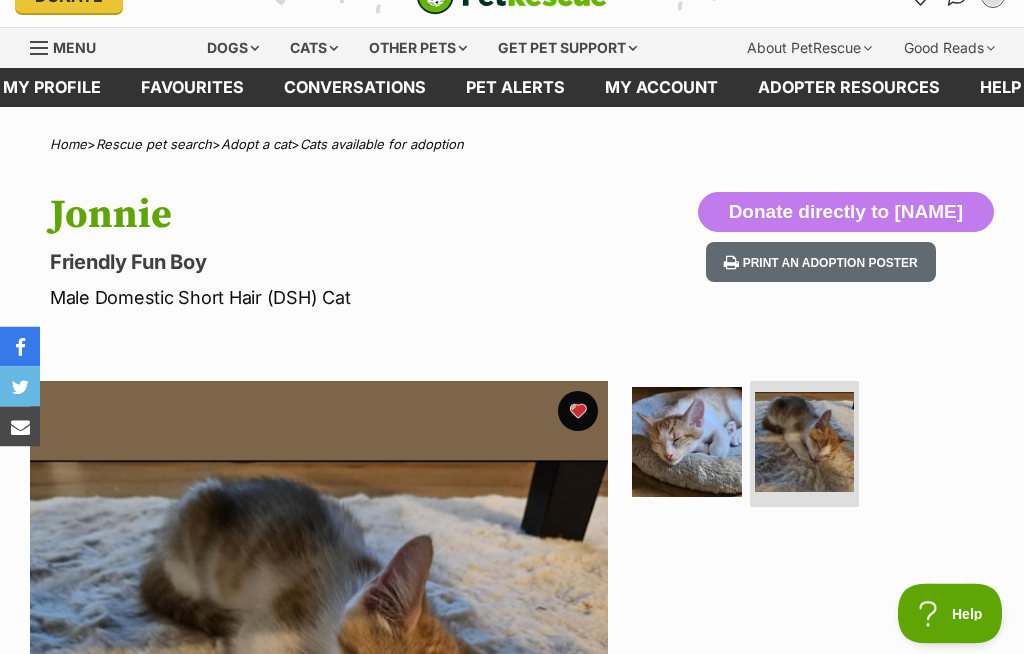 scroll, scrollTop: 20, scrollLeft: 0, axis: vertical 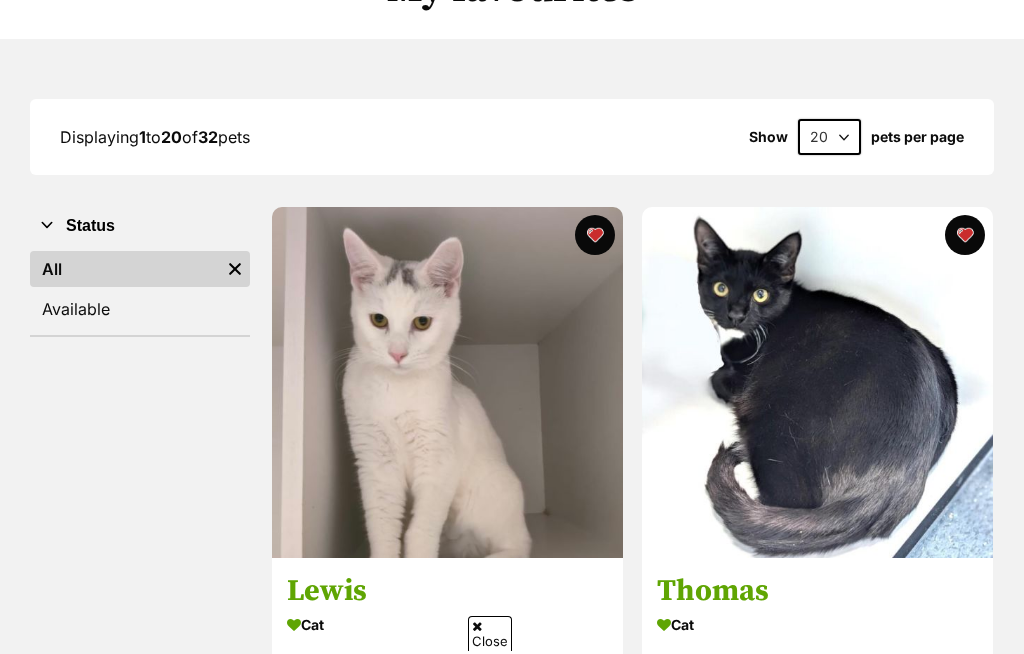 click on "20 40 60" at bounding box center (829, 137) 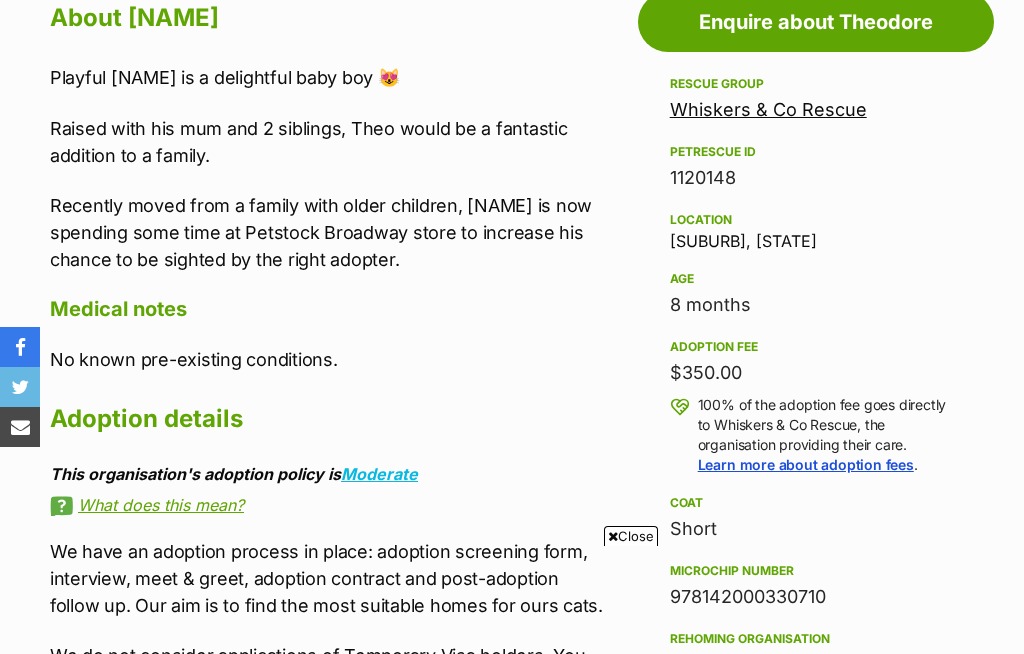 scroll, scrollTop: 1060, scrollLeft: 0, axis: vertical 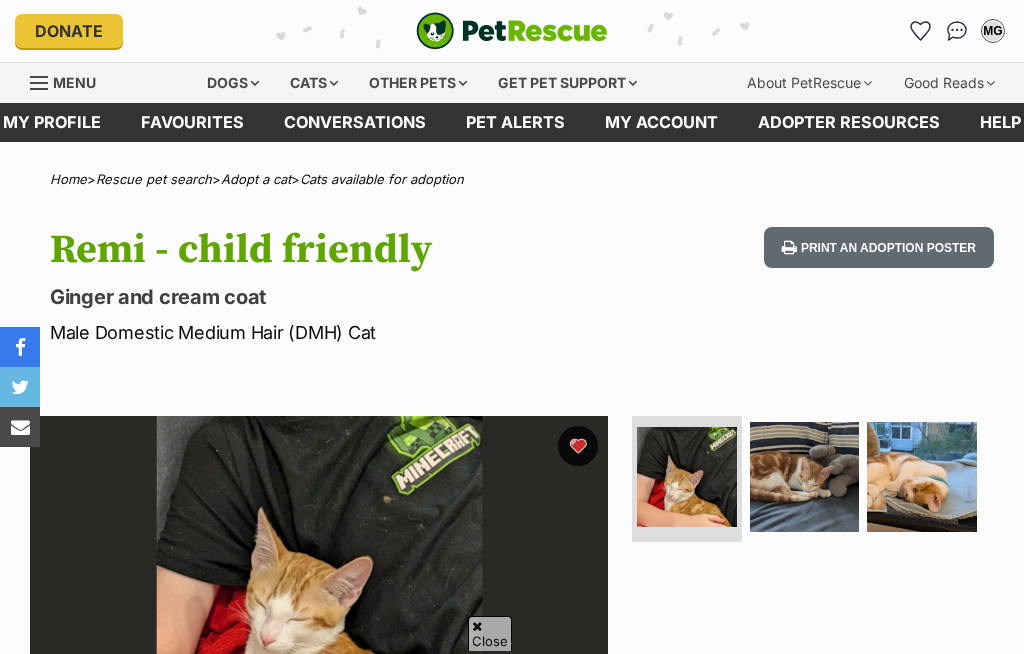 click at bounding box center [805, 477] 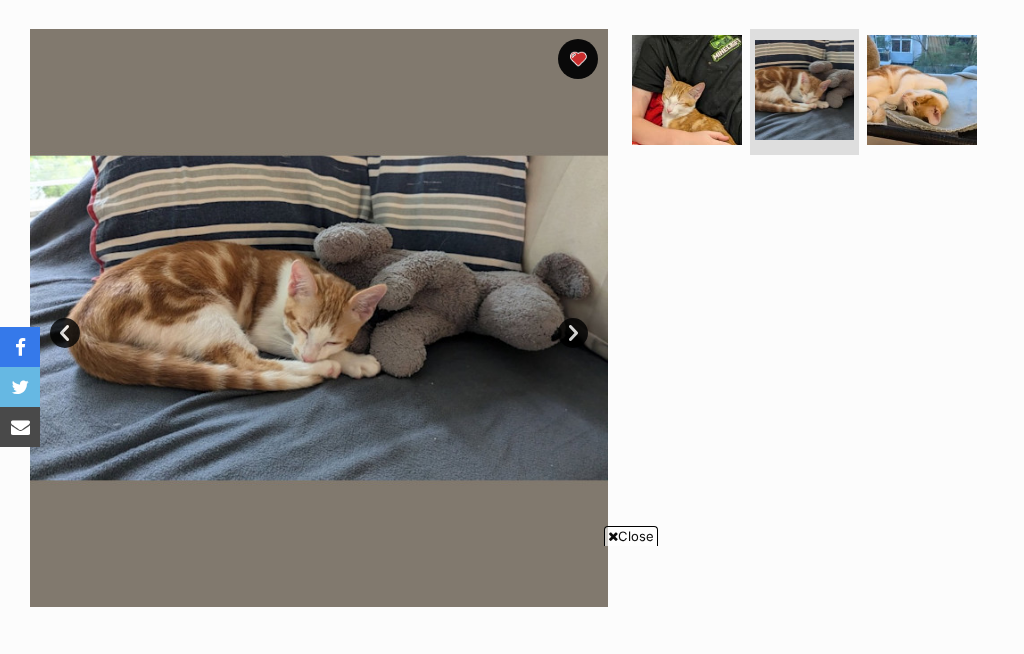 scroll, scrollTop: 1279, scrollLeft: 0, axis: vertical 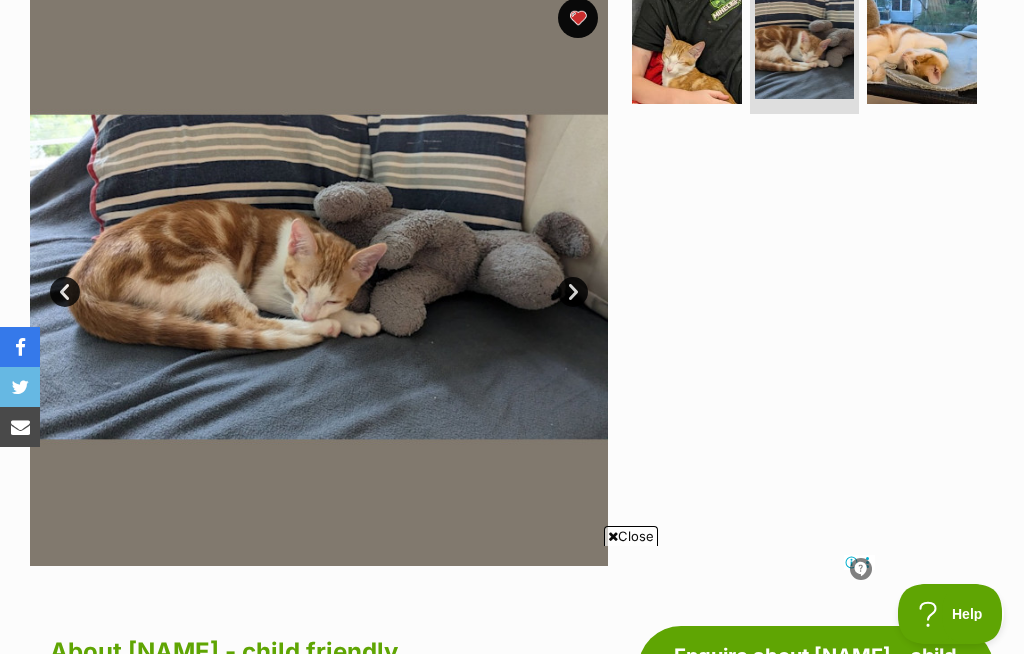 click at bounding box center (922, 49) 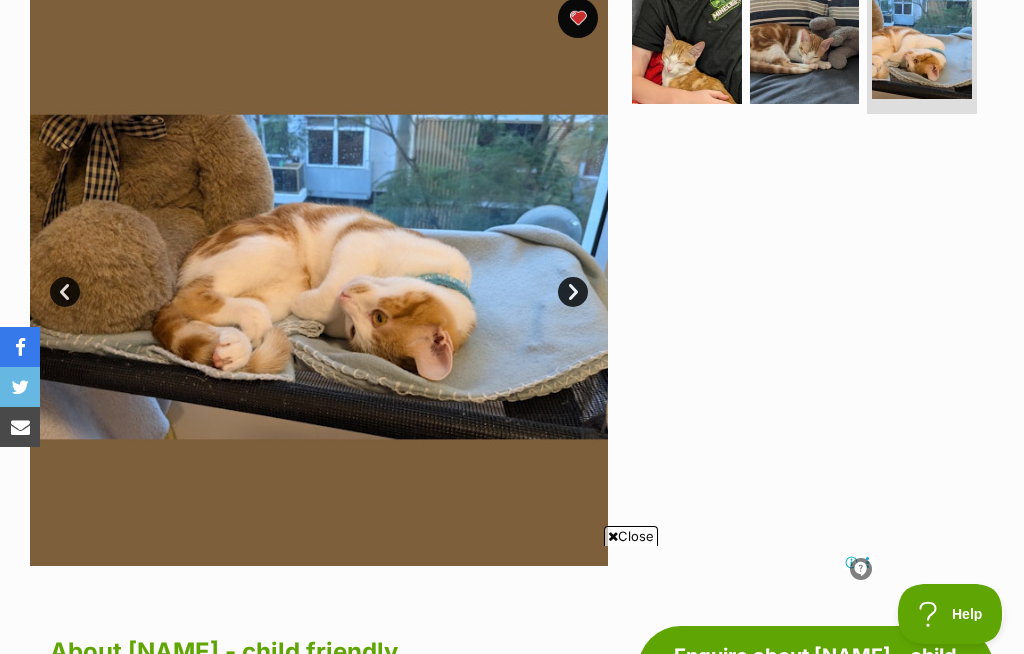 click at bounding box center [687, 49] 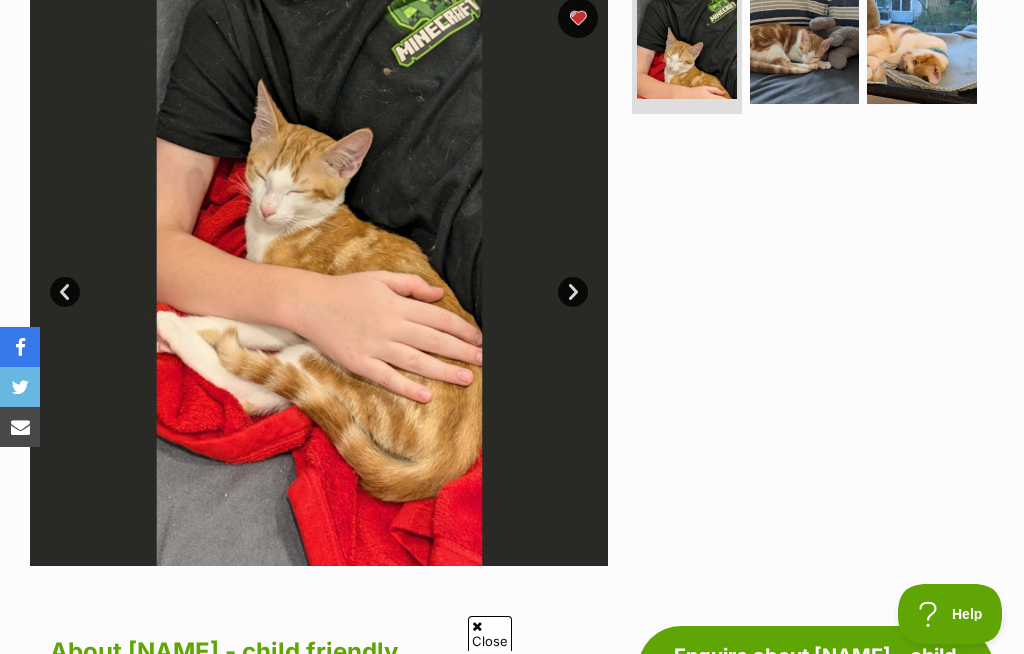 click on "Available
1
of 3 images
1
of 3 images
1
of 3 images
Next Prev 1 2 3" at bounding box center (512, 262) 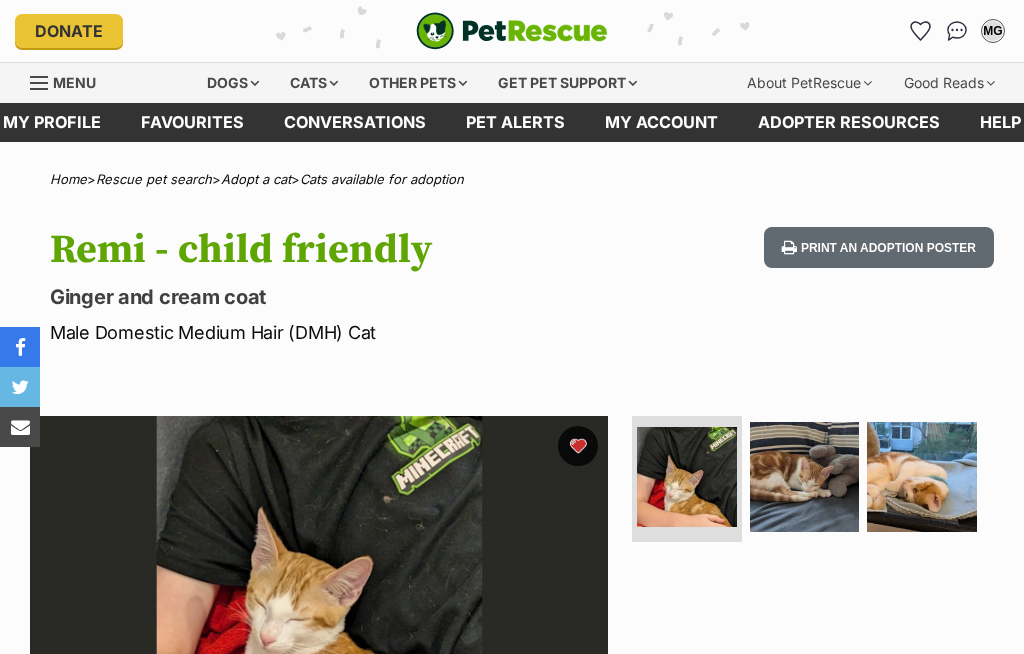 scroll, scrollTop: 92, scrollLeft: 0, axis: vertical 